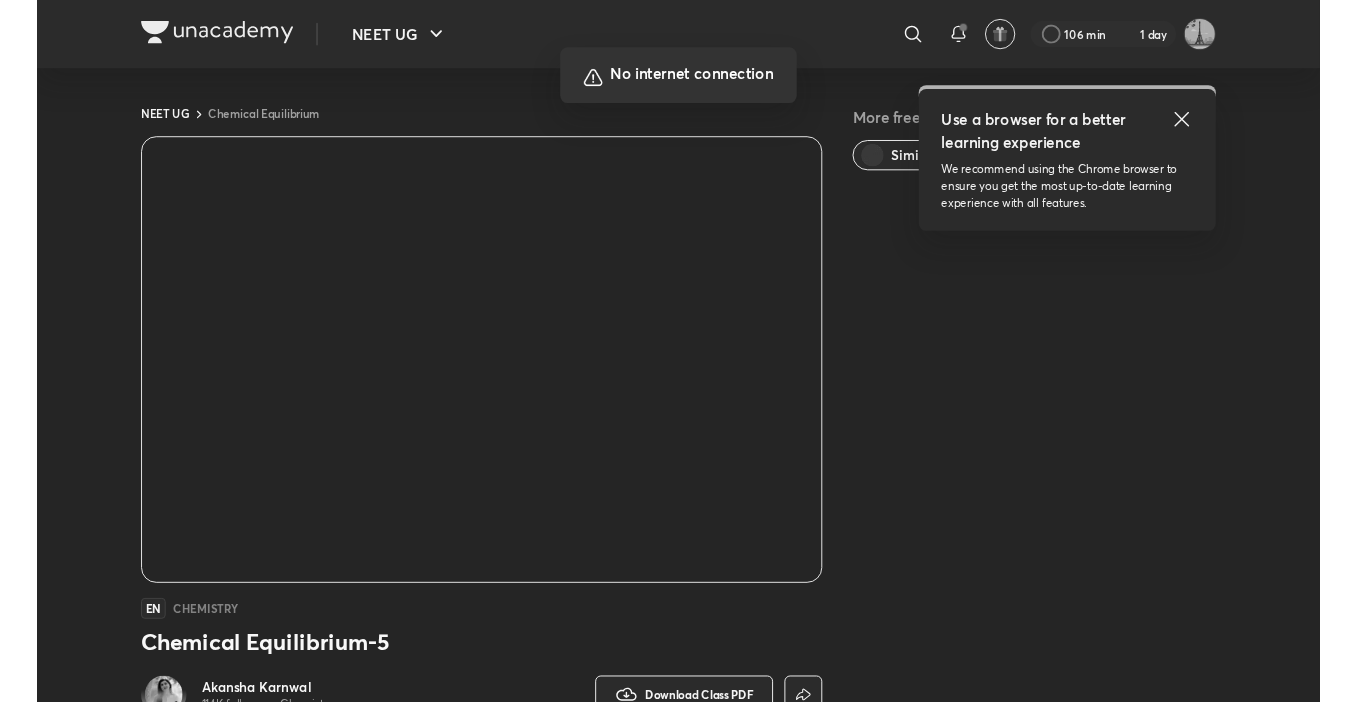 scroll, scrollTop: 0, scrollLeft: 0, axis: both 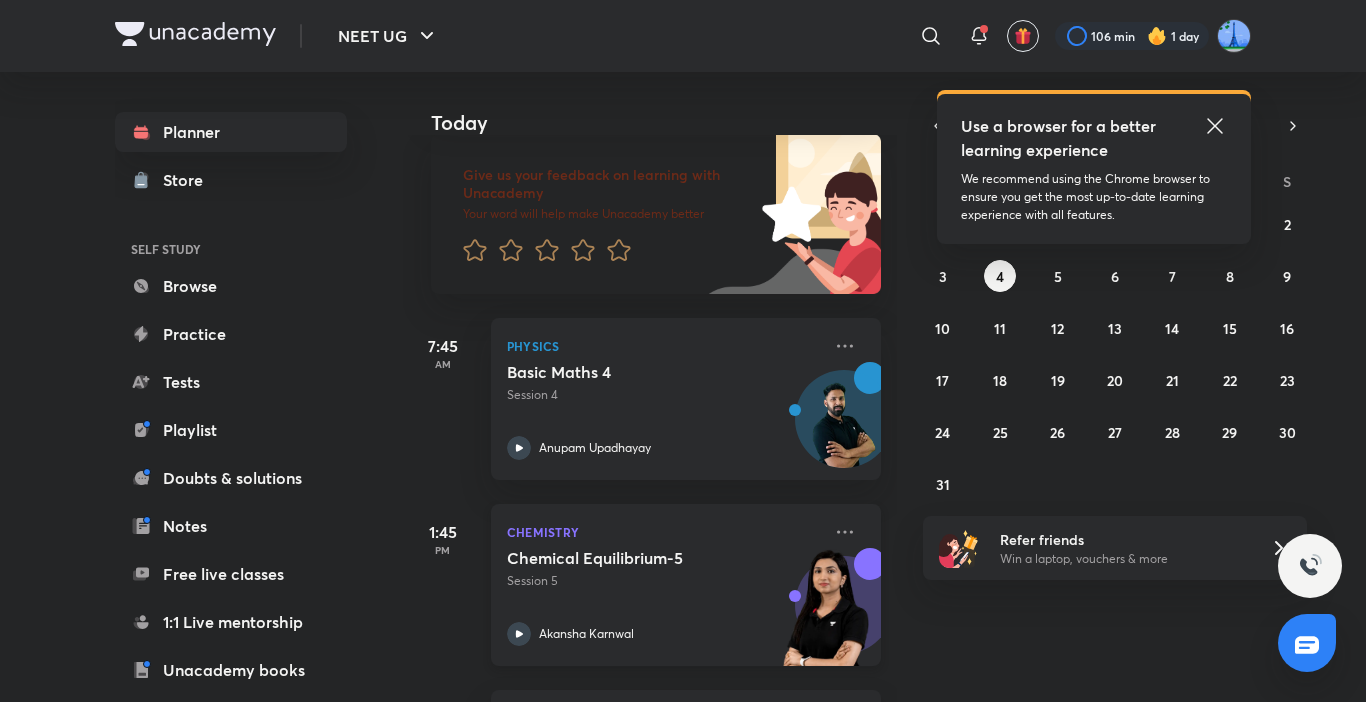 click on "Akansha Karnwal" at bounding box center [586, 634] 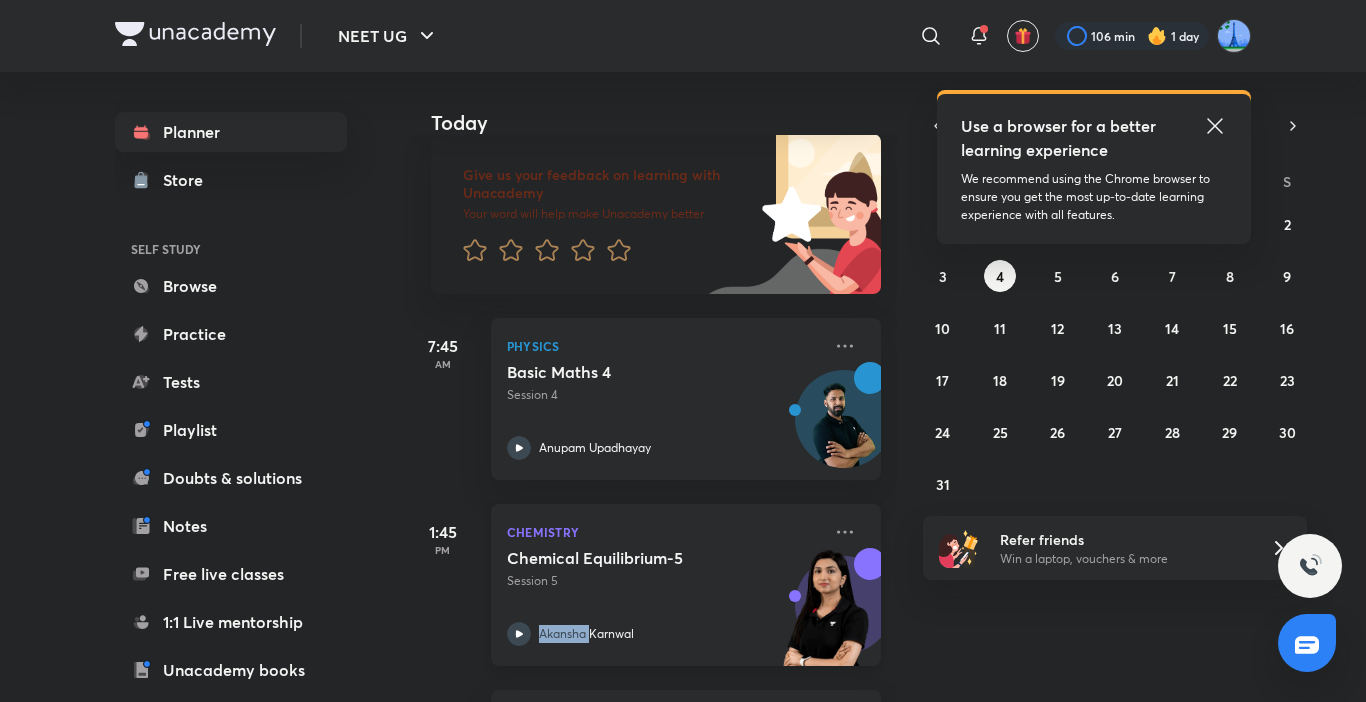 click on "Akansha Karnwal" at bounding box center [586, 634] 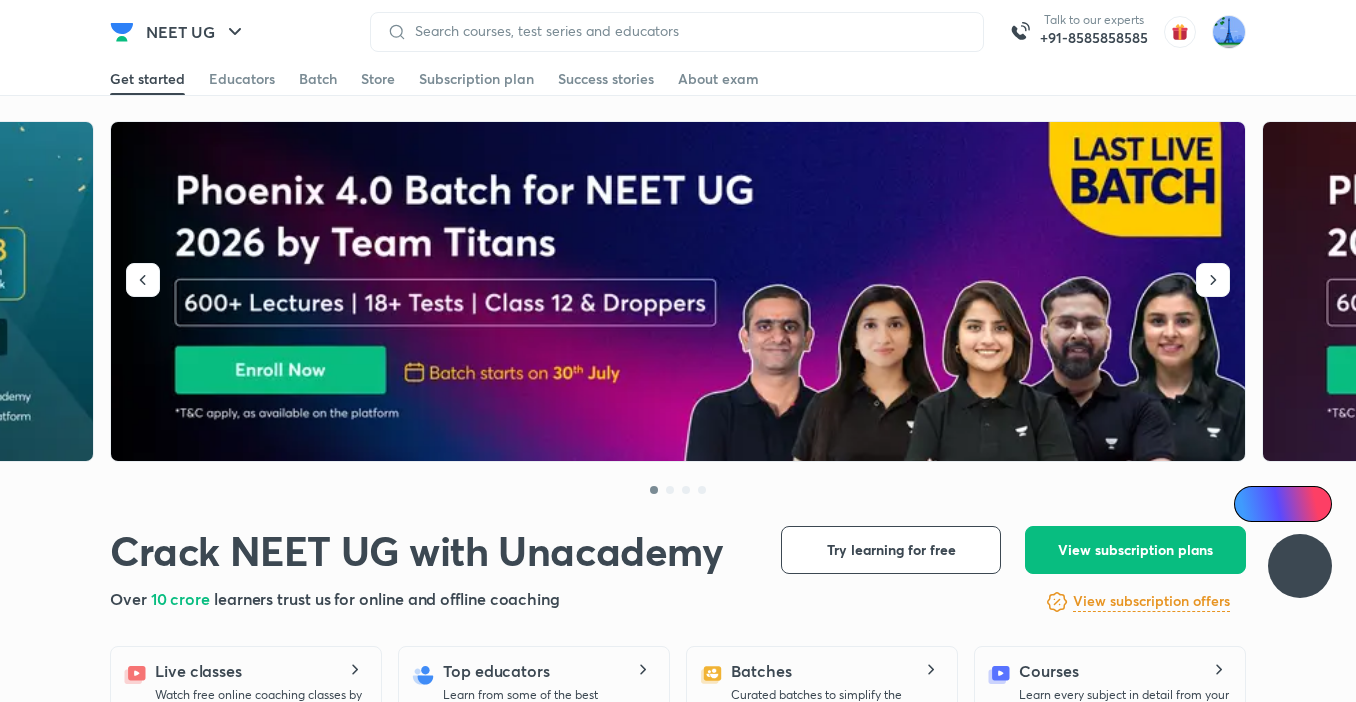 scroll, scrollTop: 0, scrollLeft: 0, axis: both 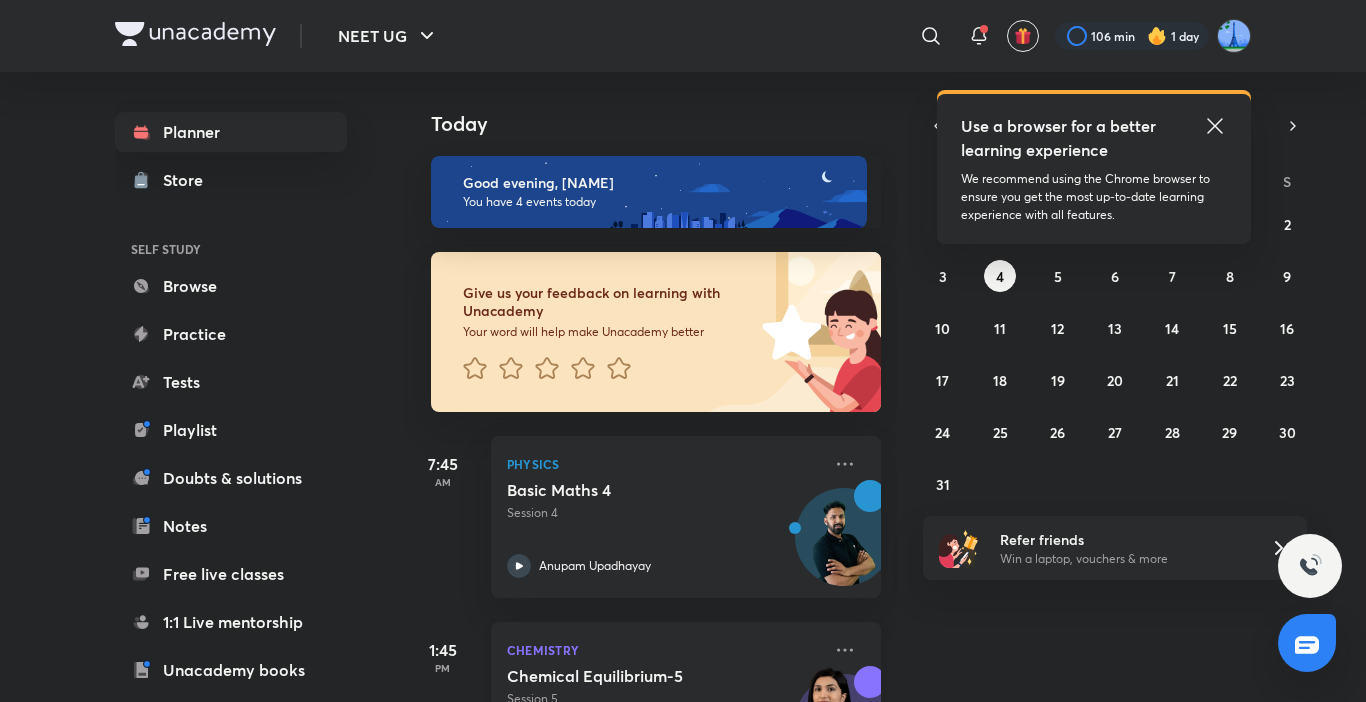 click on "Chemistry" at bounding box center (664, 650) 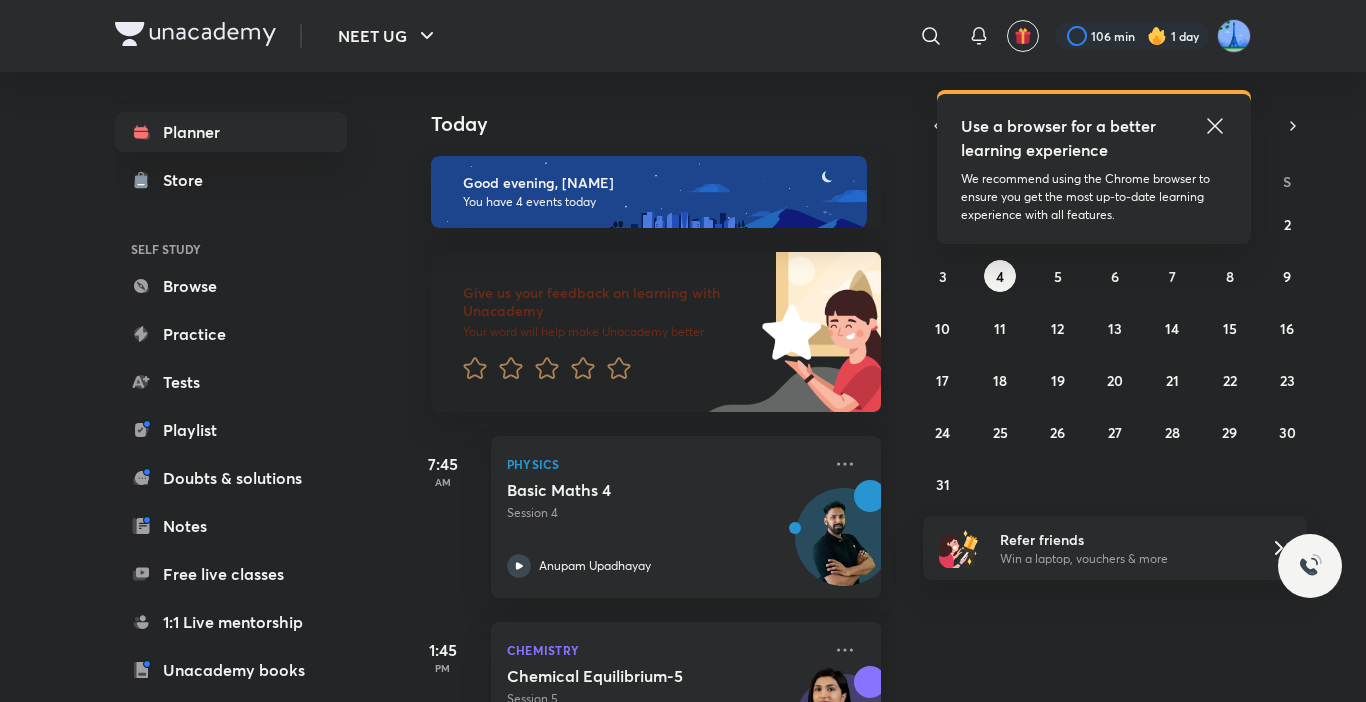 scroll, scrollTop: 0, scrollLeft: 0, axis: both 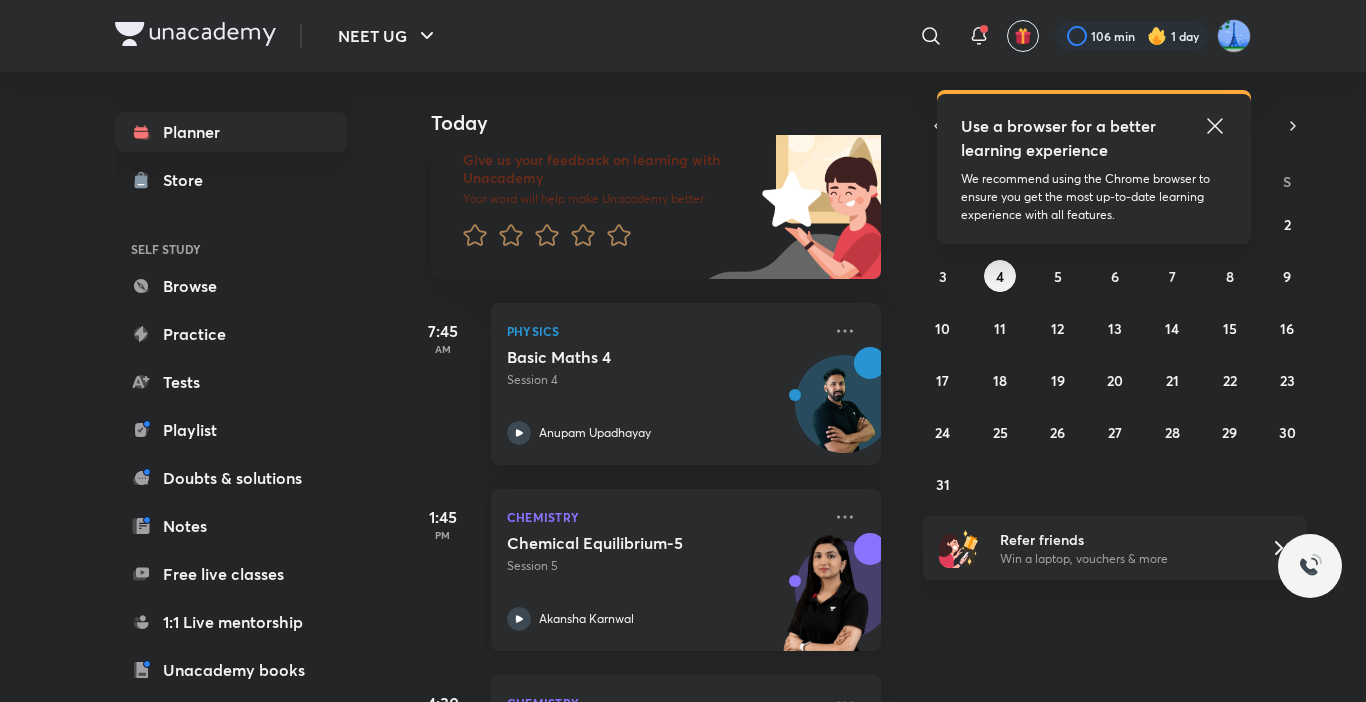click 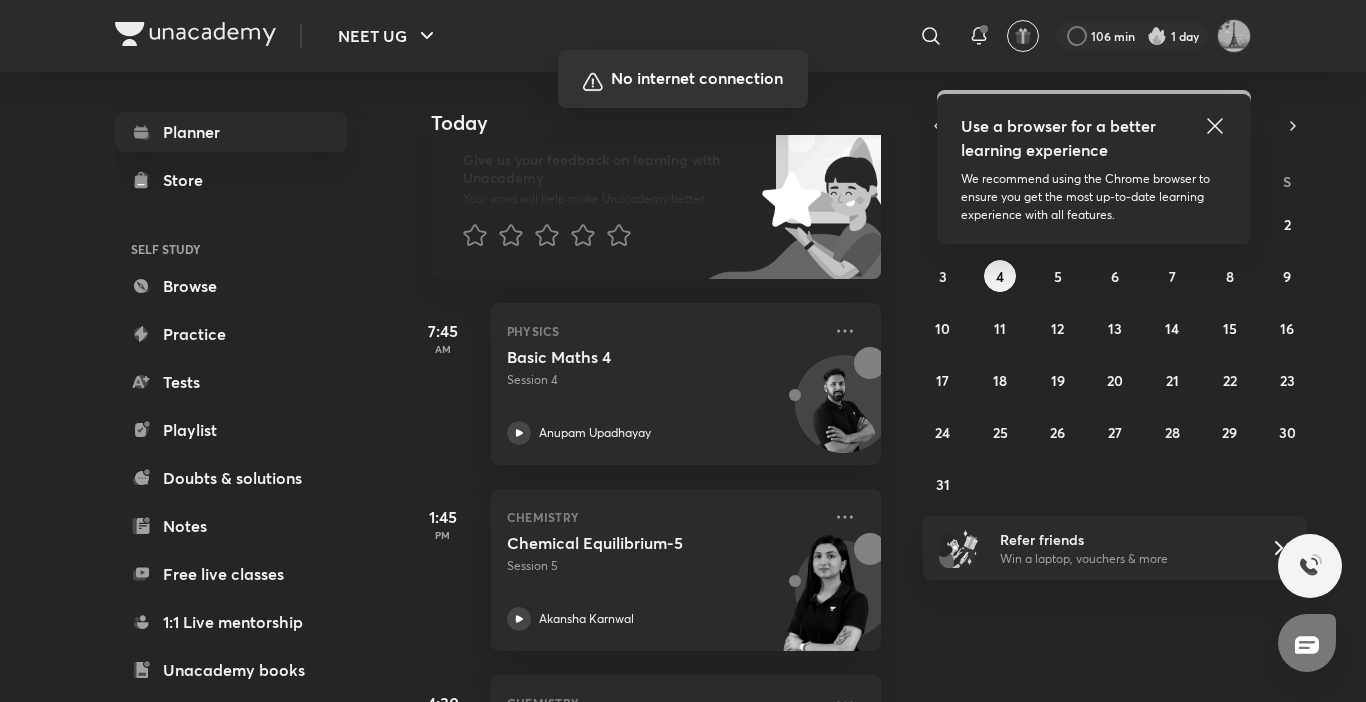 click at bounding box center (683, 351) 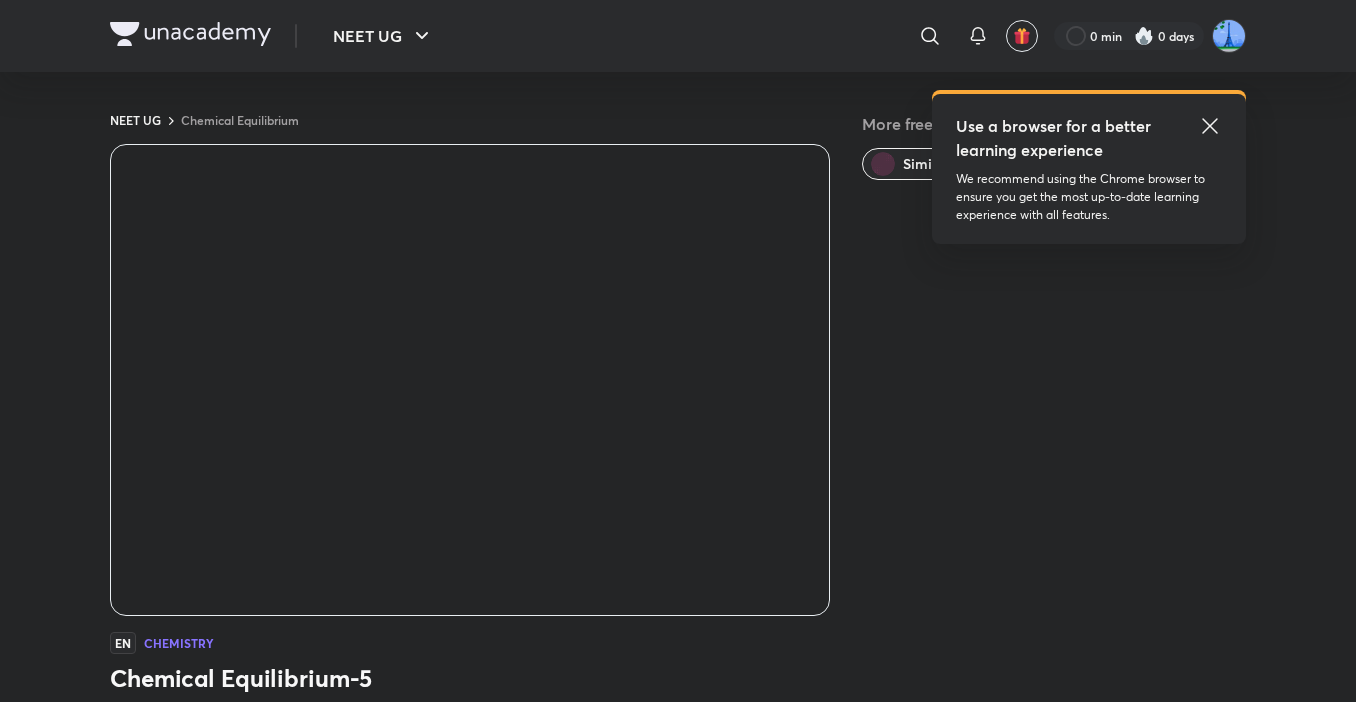 scroll, scrollTop: 0, scrollLeft: 0, axis: both 